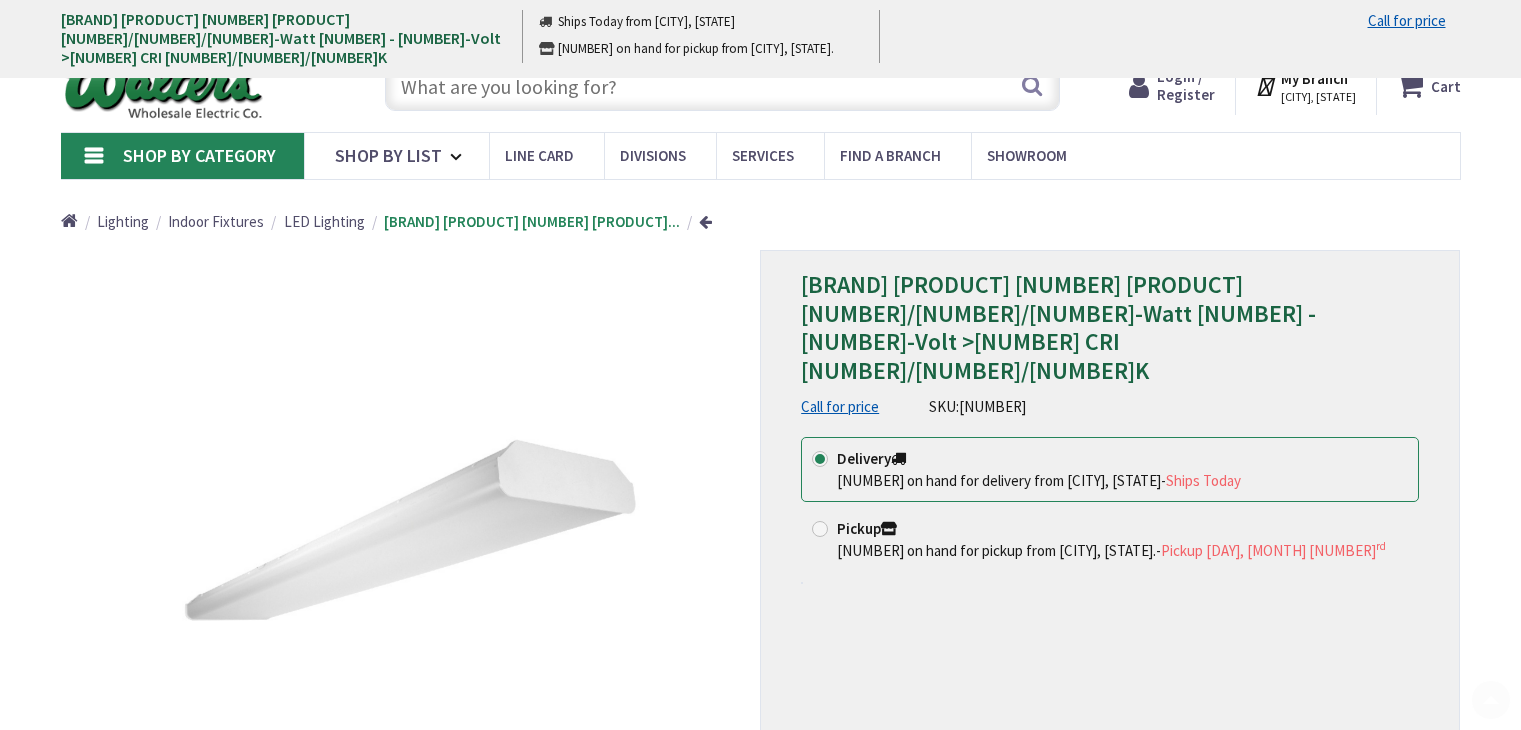 scroll, scrollTop: 400, scrollLeft: 0, axis: vertical 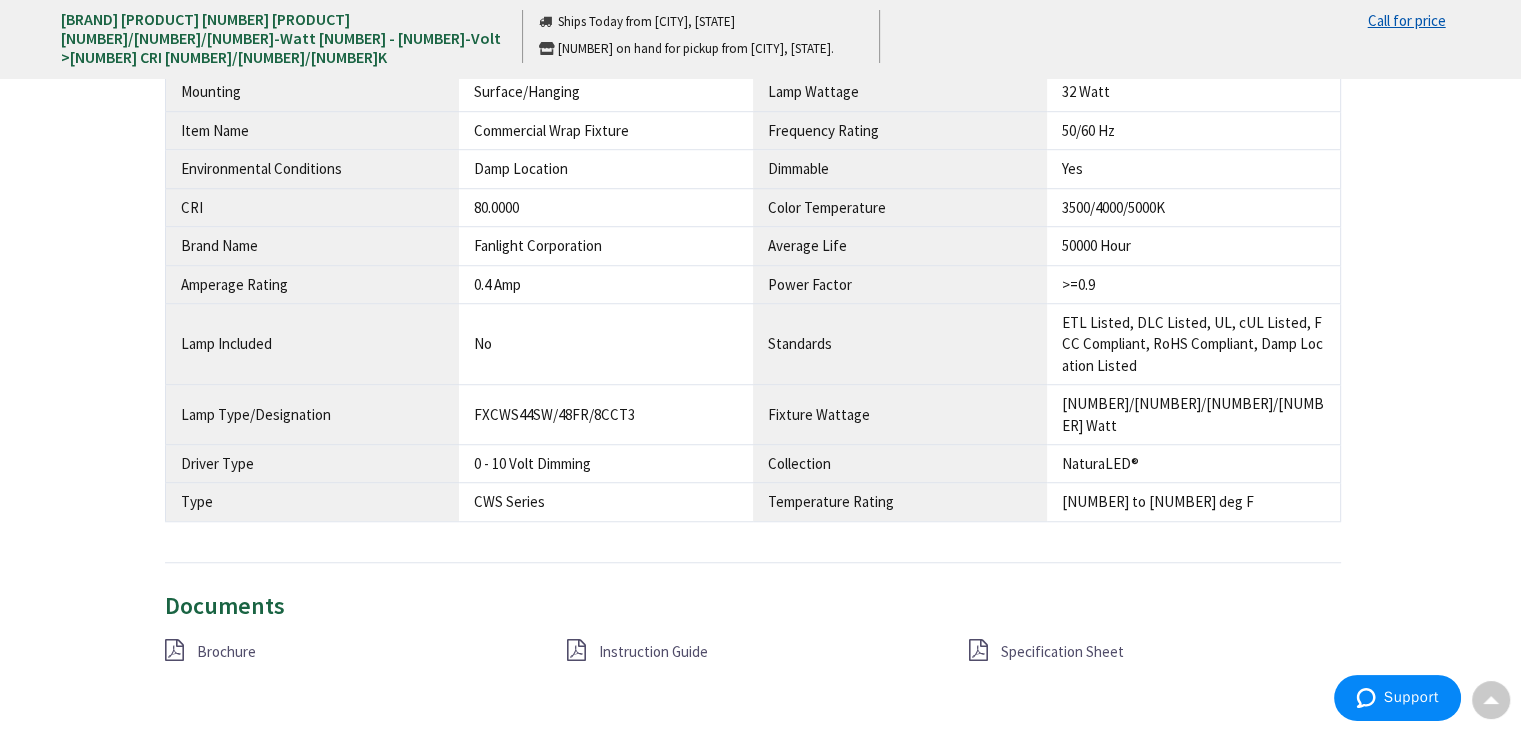 click on "Specification Sheet" at bounding box center (1062, 651) 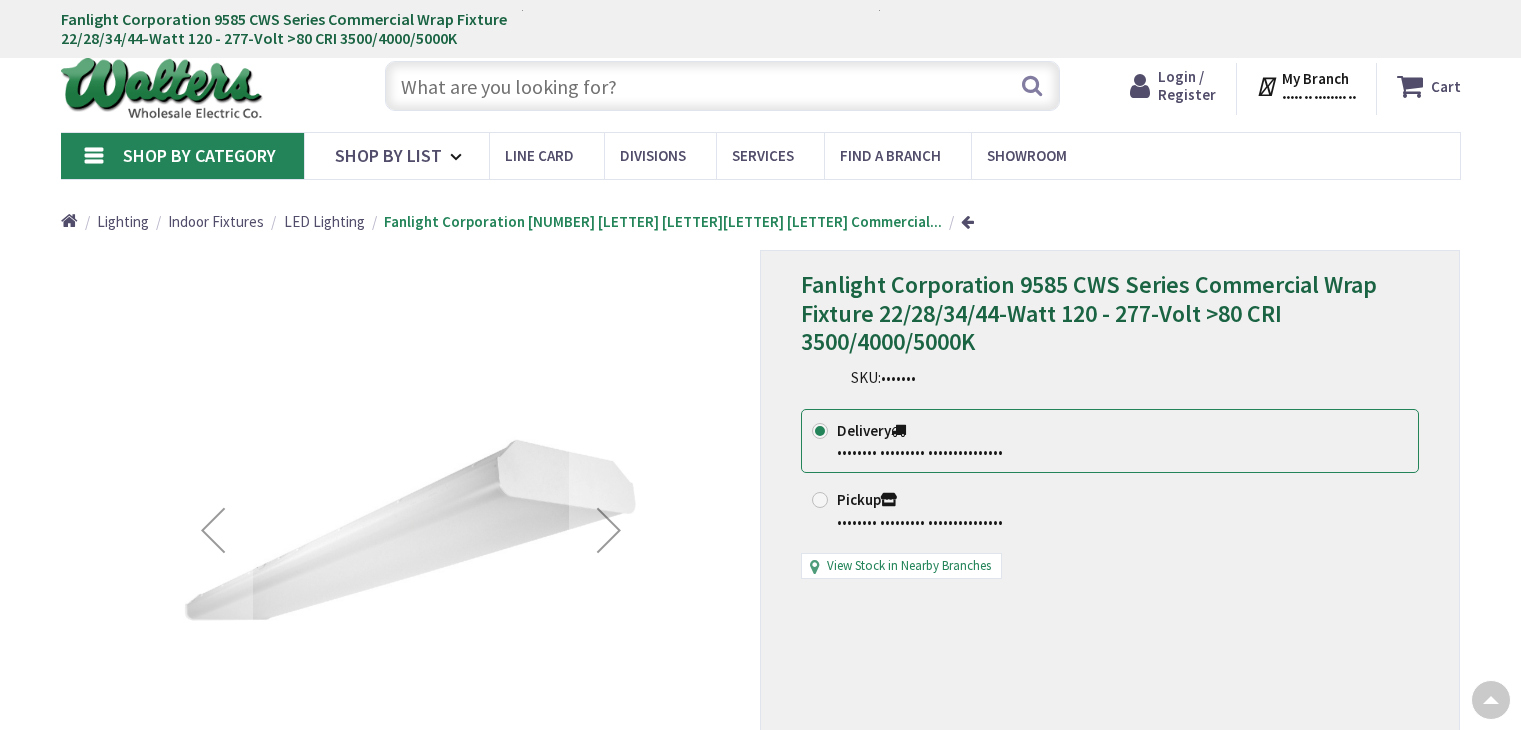scroll, scrollTop: 890, scrollLeft: 0, axis: vertical 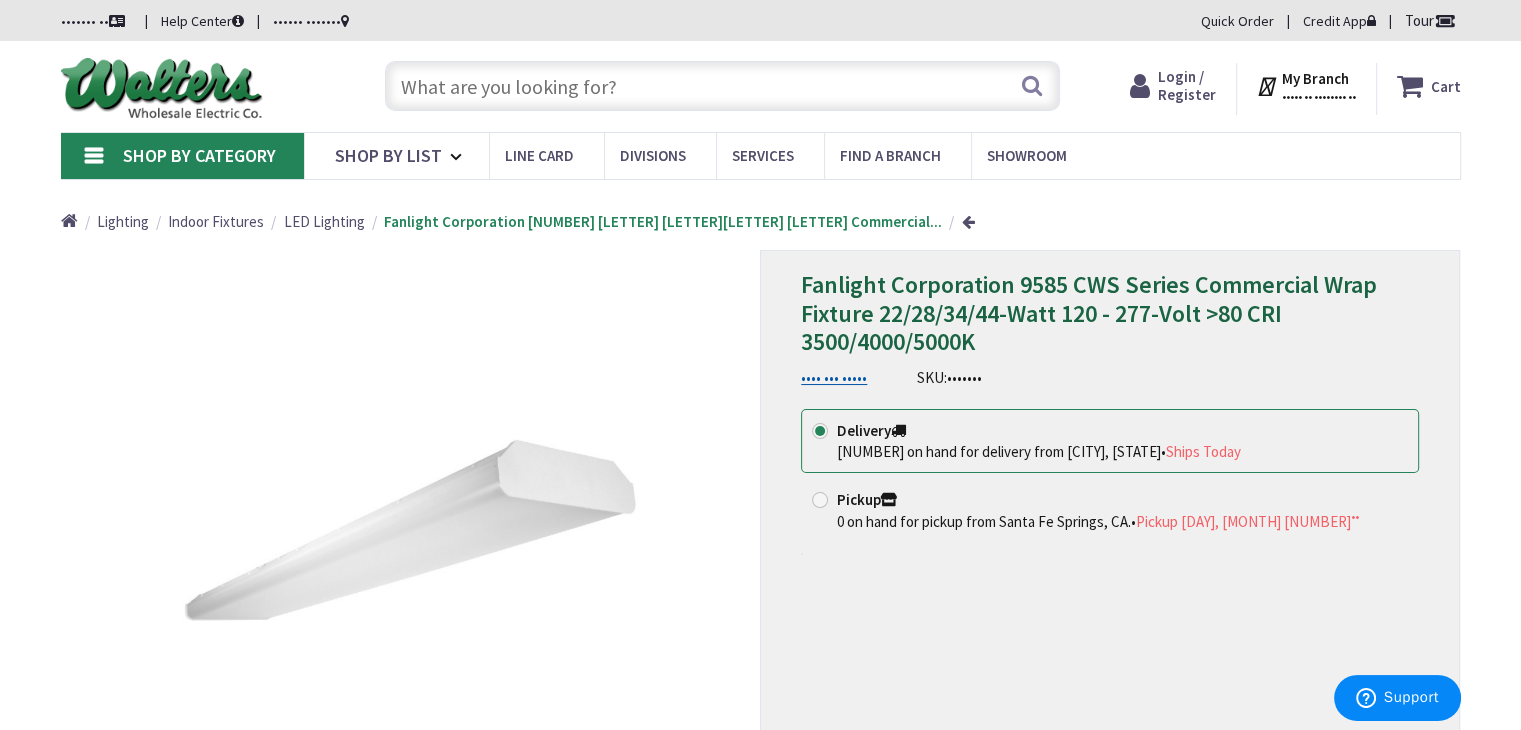 click at bounding box center (722, 86) 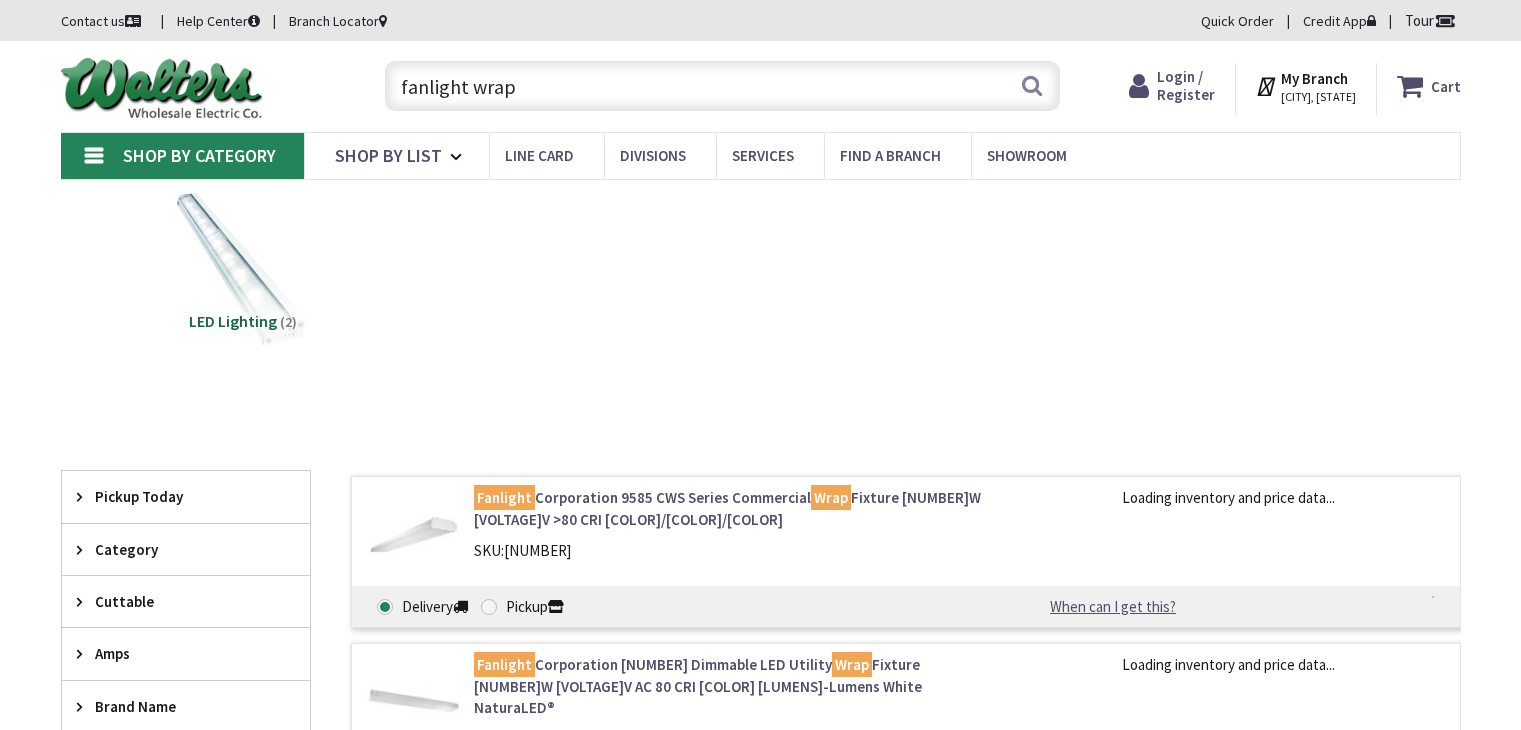 scroll, scrollTop: 124, scrollLeft: 0, axis: vertical 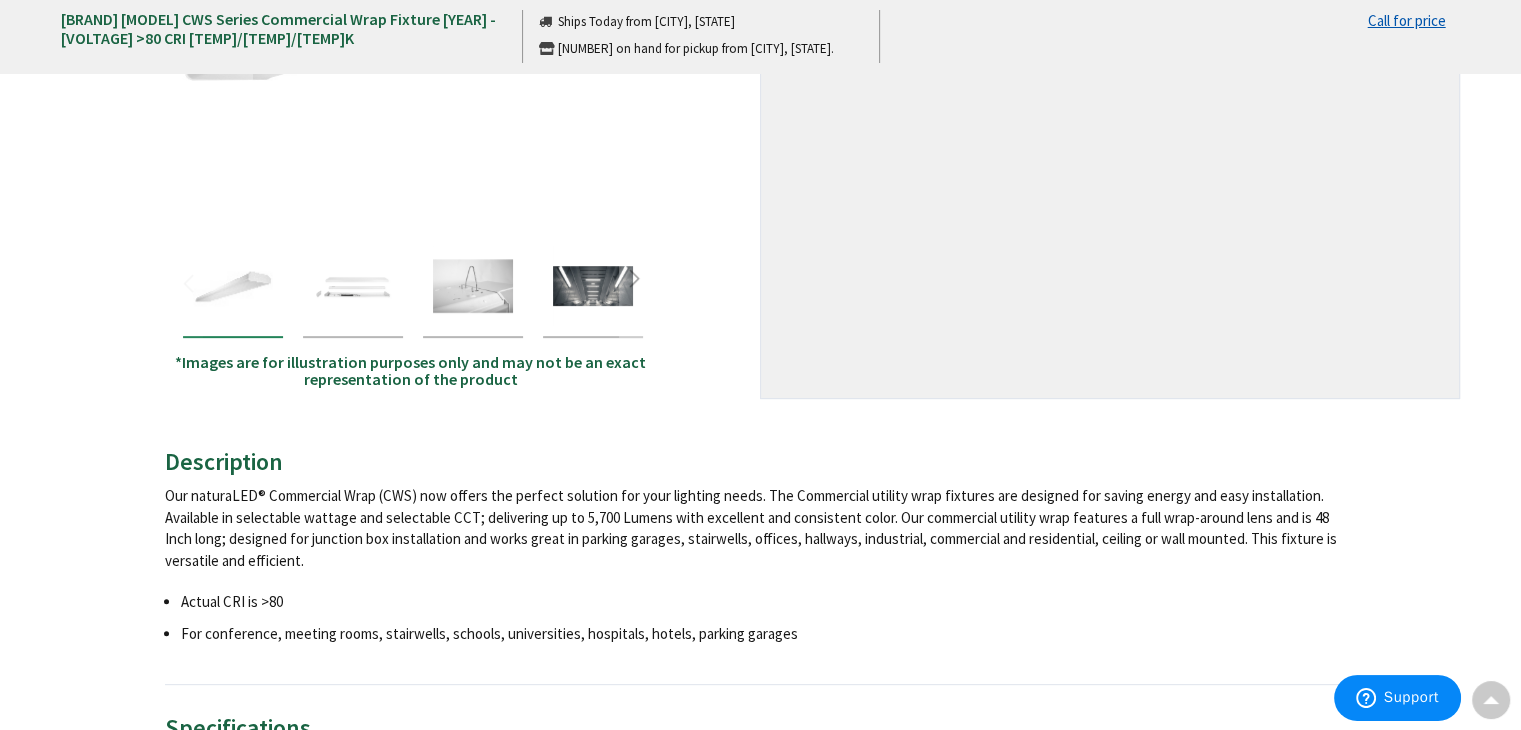 click at bounding box center [233, 286] 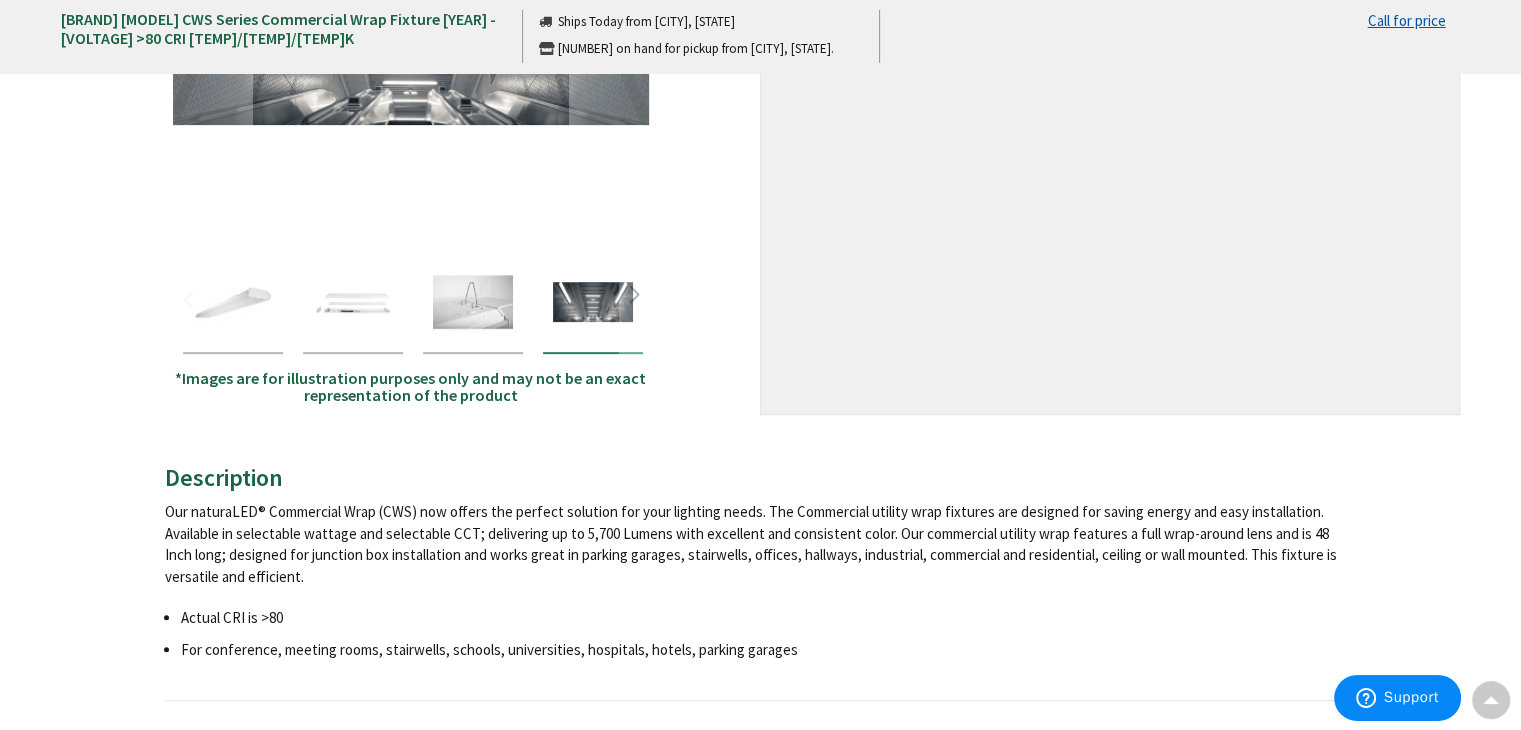scroll, scrollTop: 140, scrollLeft: 0, axis: vertical 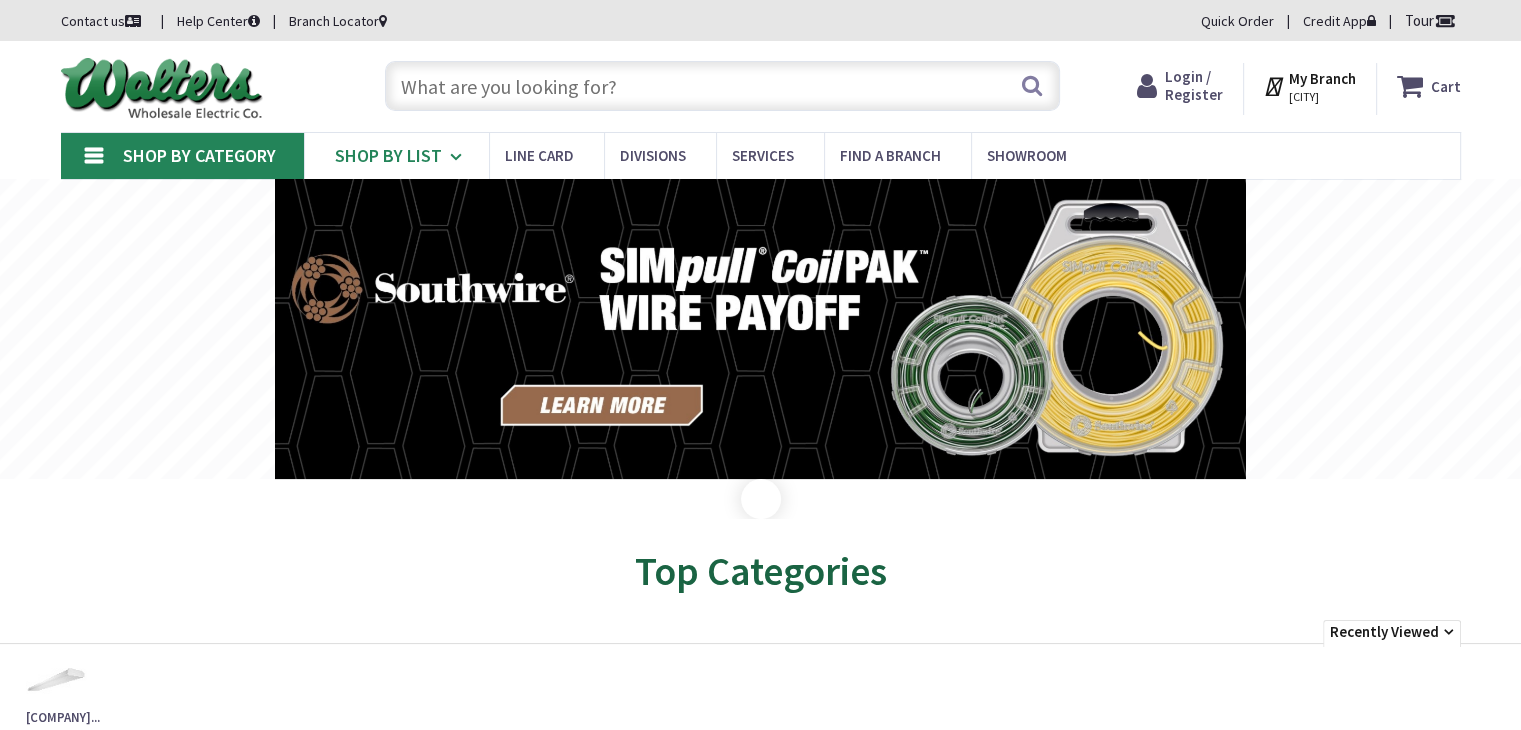 click on "Shop By List" at bounding box center [388, 155] 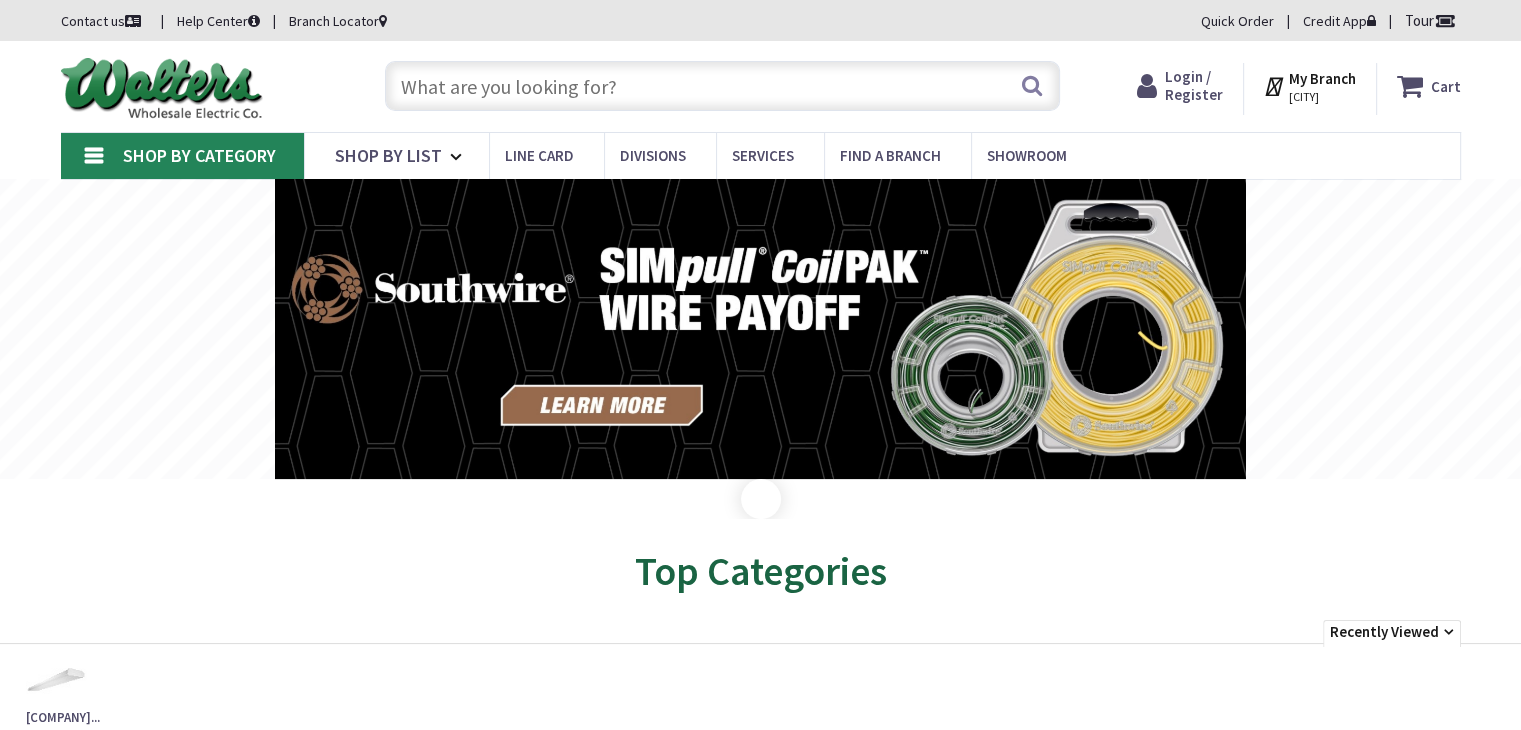 click at bounding box center [-210, 329] 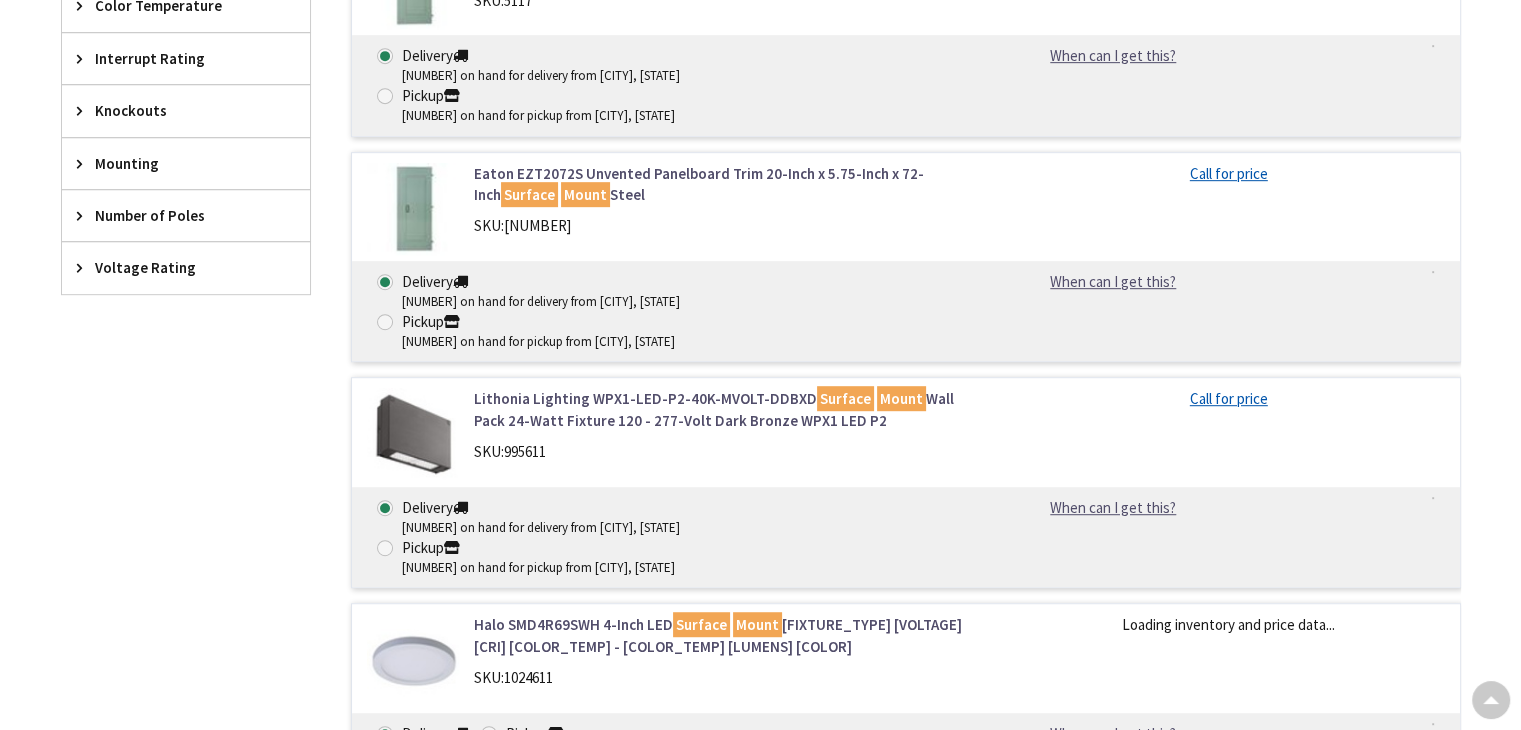 scroll, scrollTop: 1100, scrollLeft: 0, axis: vertical 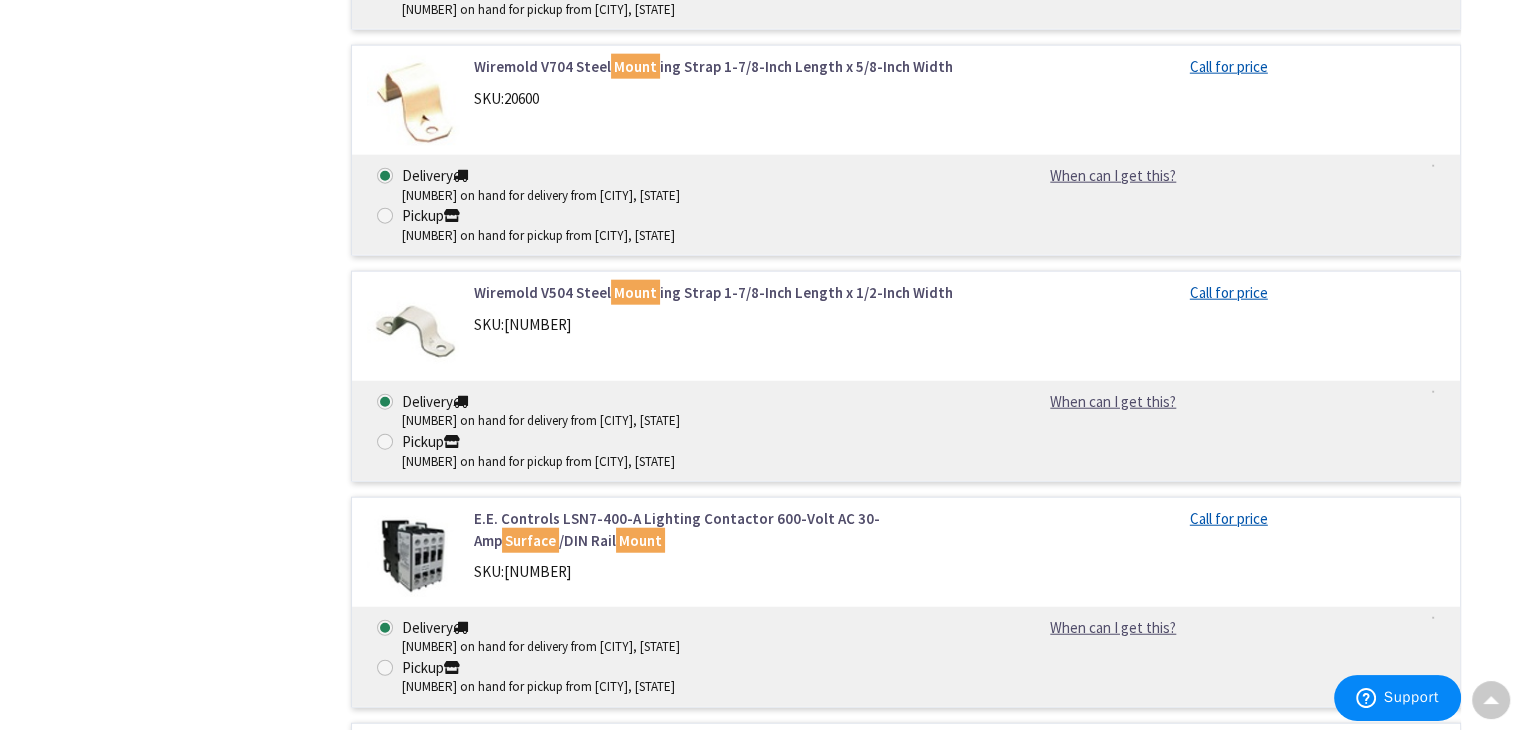 click on "Lithonia Lighting LBL4-LP840 LBL4 Series Low Profile Curved-Basket LED Wraparound Fixture 120 - 277-Volt 82 CRI 4000K 4000-Lumens White" at bounding box center [728, 1432] 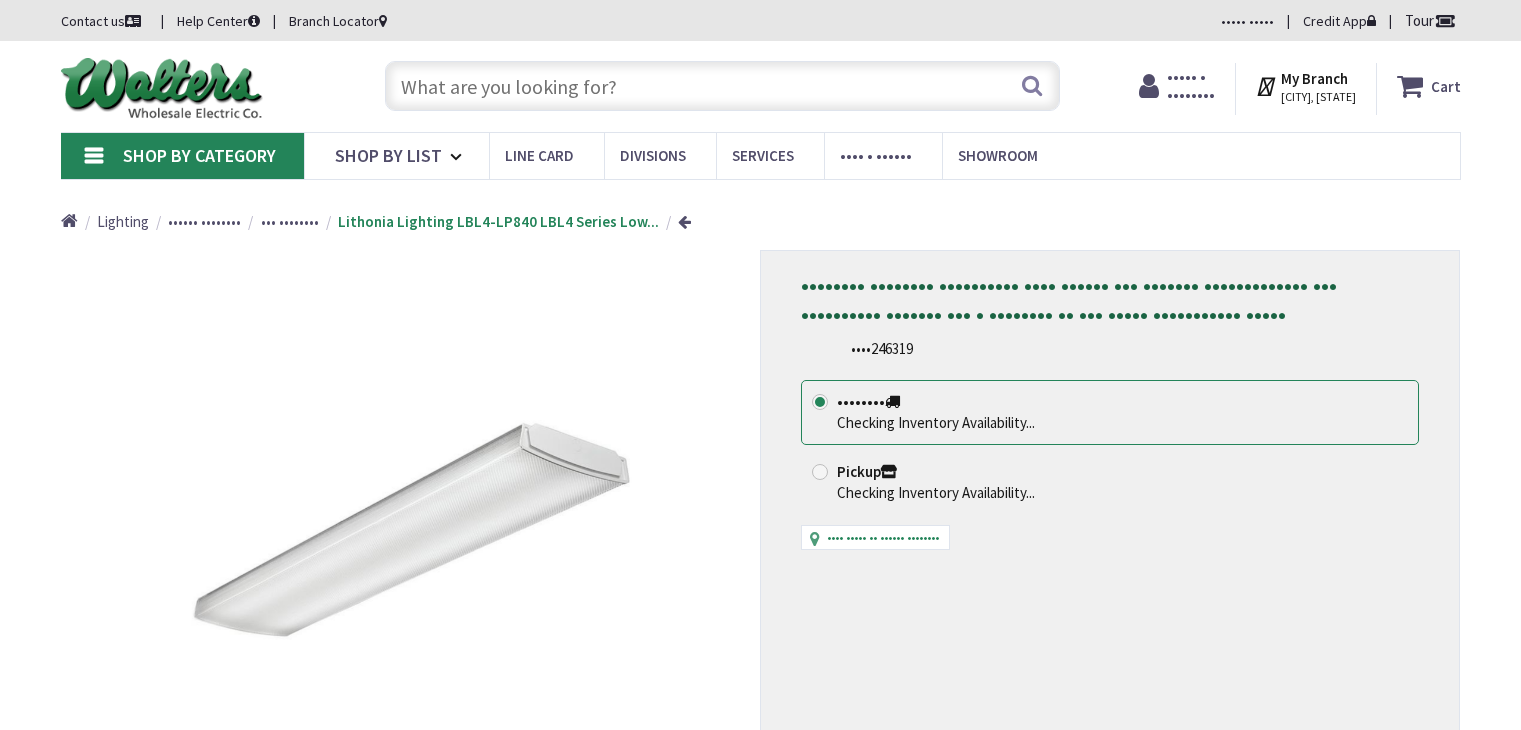 scroll, scrollTop: 0, scrollLeft: 0, axis: both 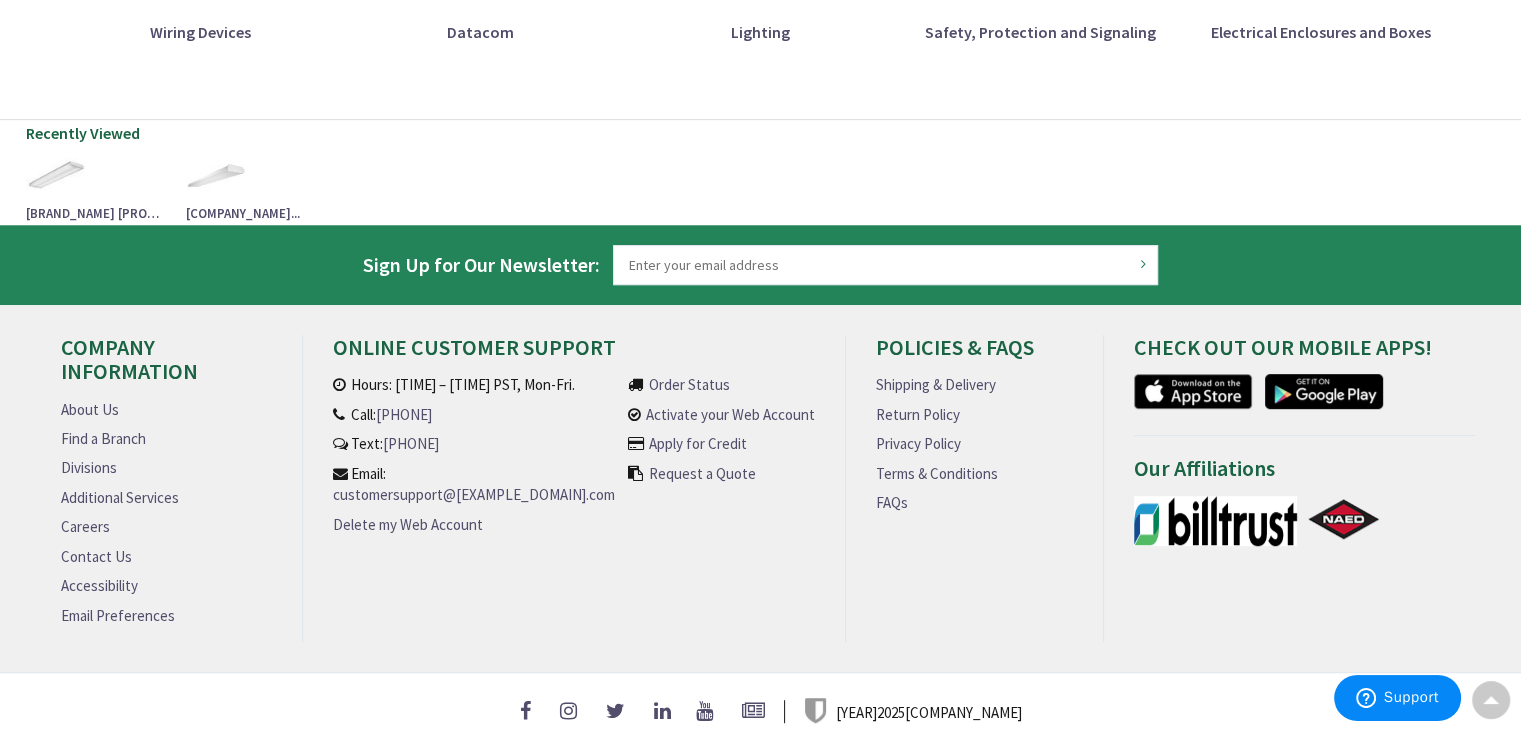 click at bounding box center [216, 175] 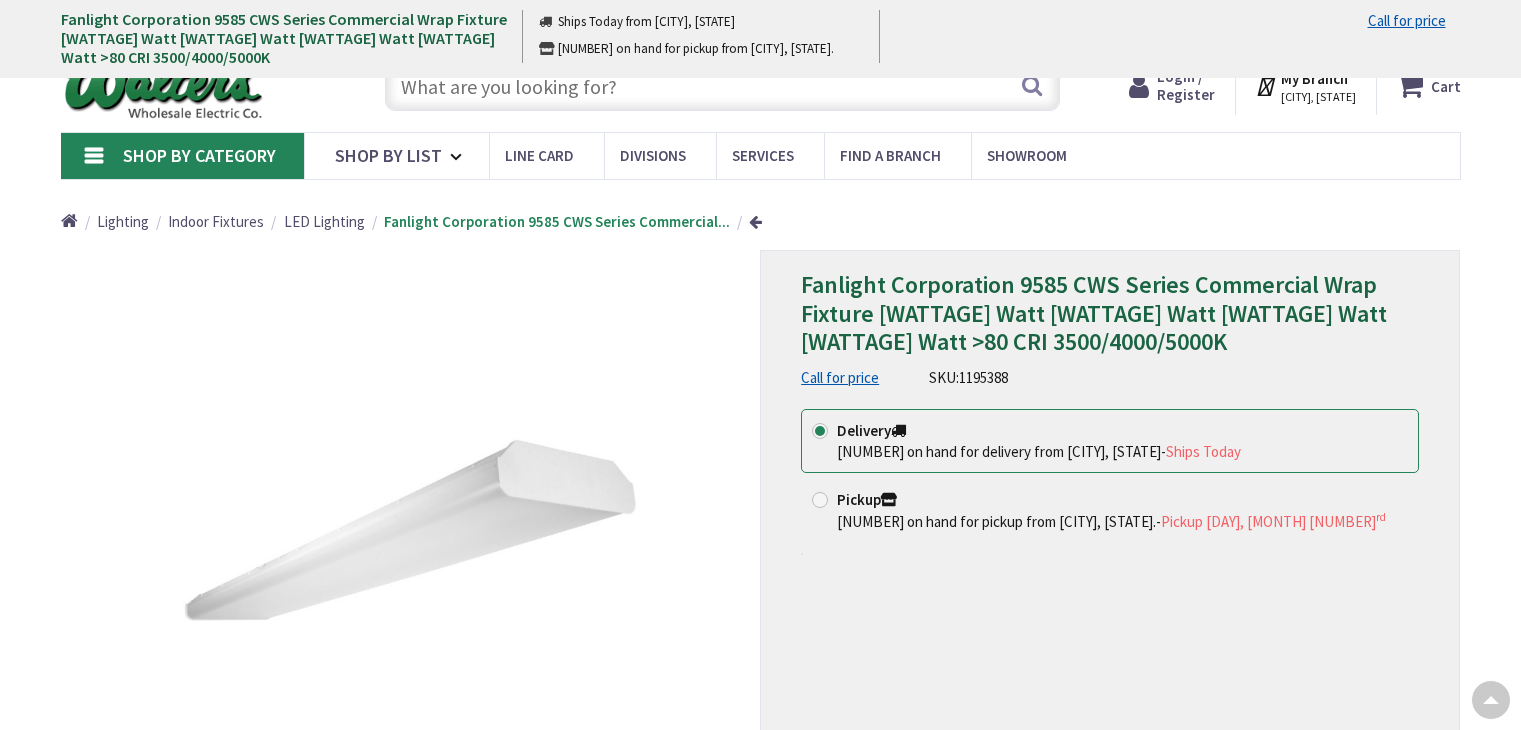 scroll, scrollTop: 713, scrollLeft: 0, axis: vertical 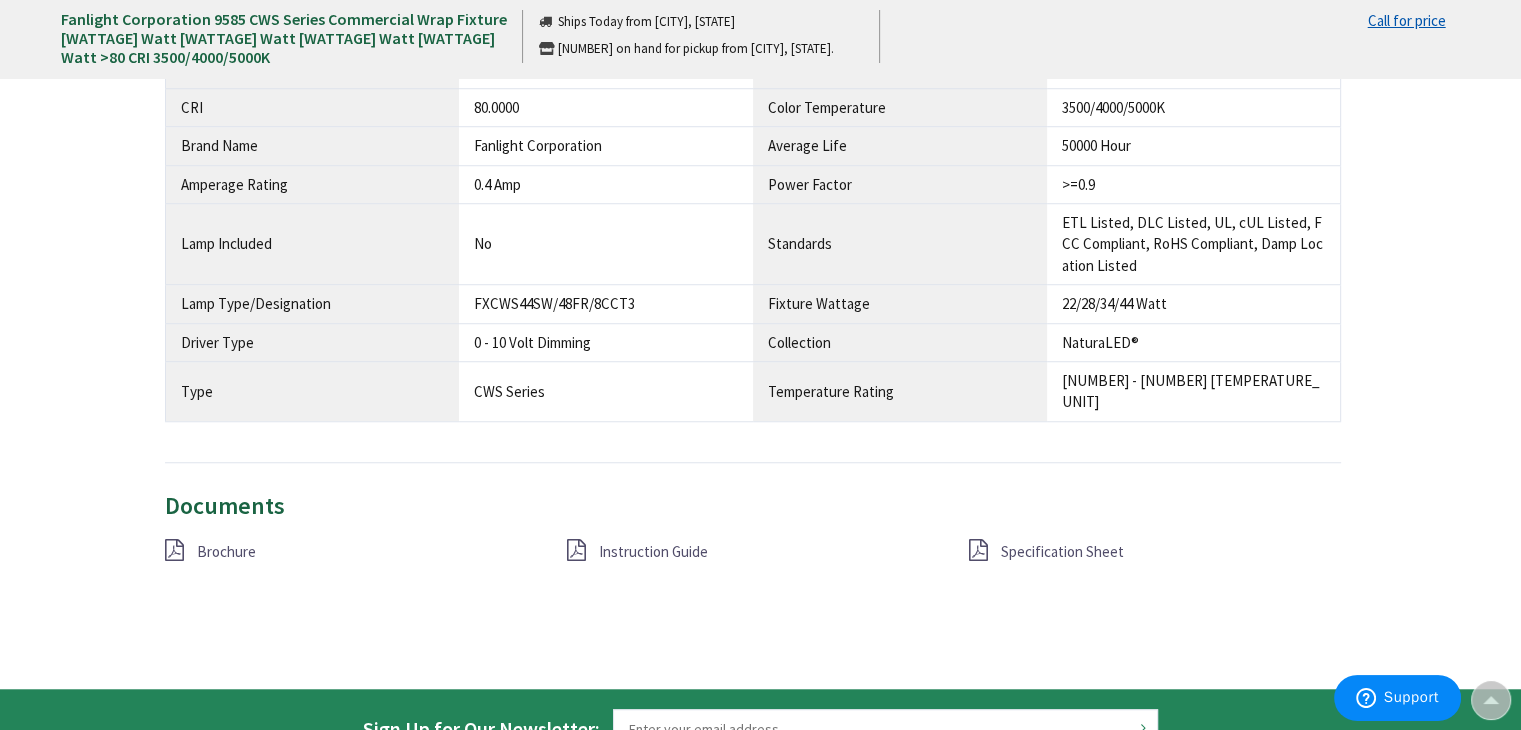 click on "Specification Sheet" at bounding box center (1062, 551) 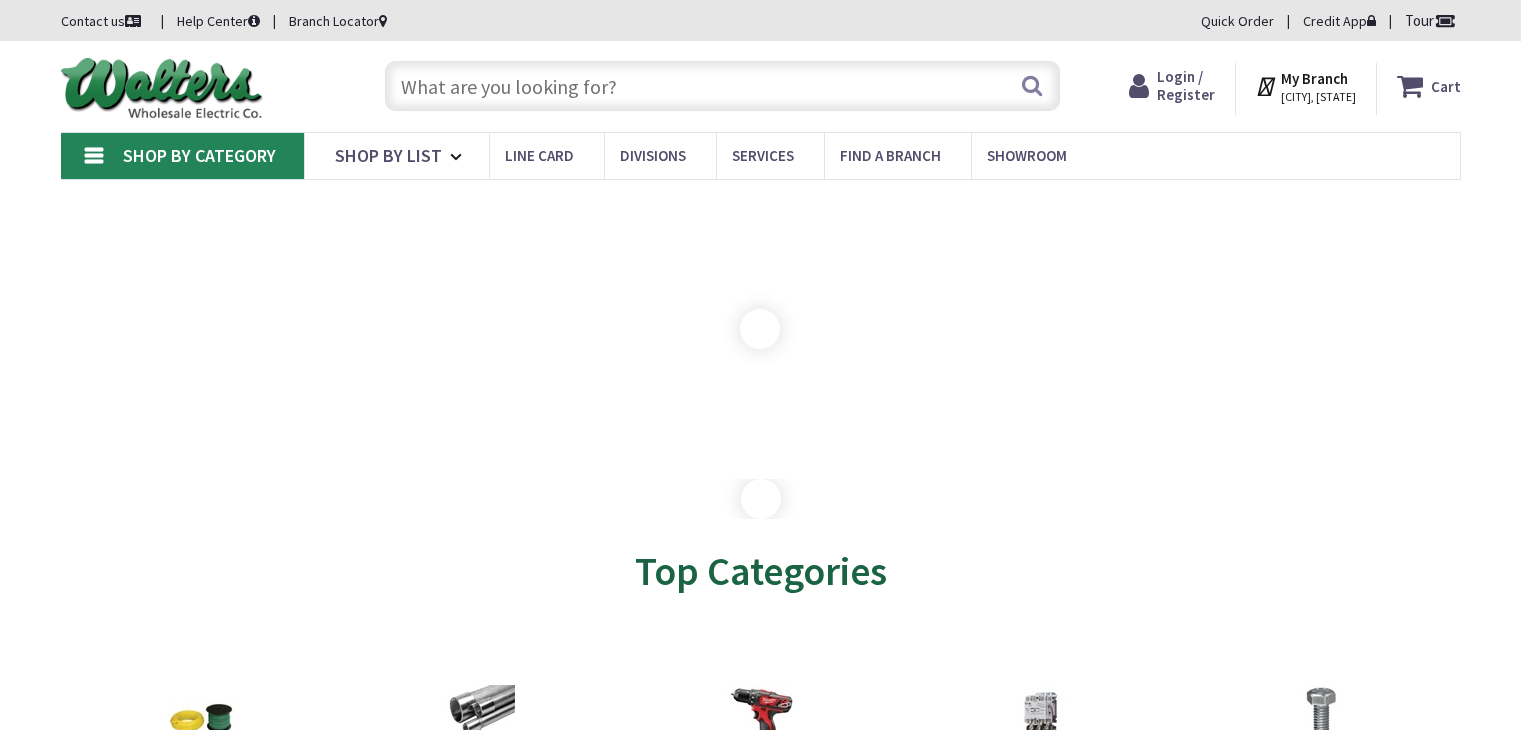 scroll, scrollTop: 840, scrollLeft: 0, axis: vertical 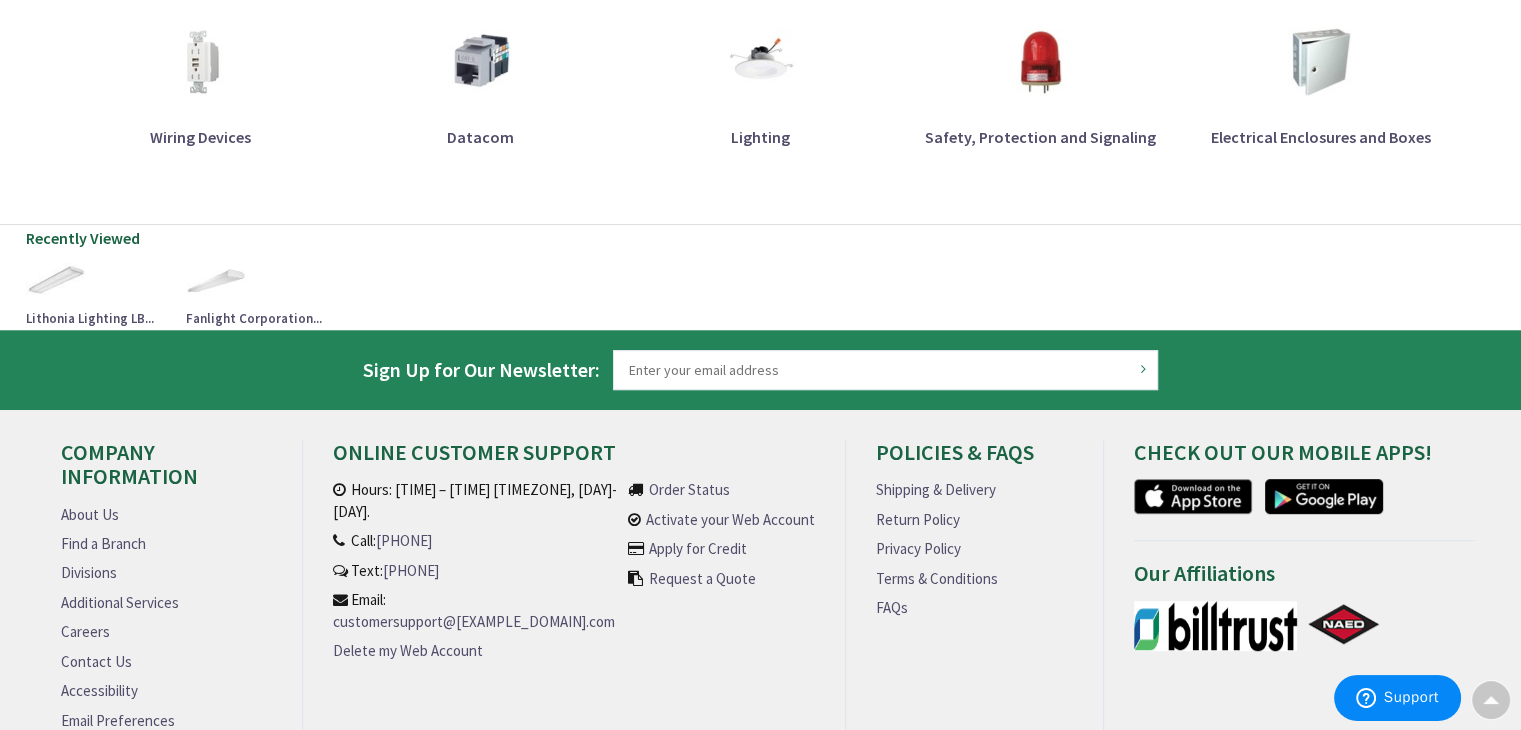 click at bounding box center [56, 280] 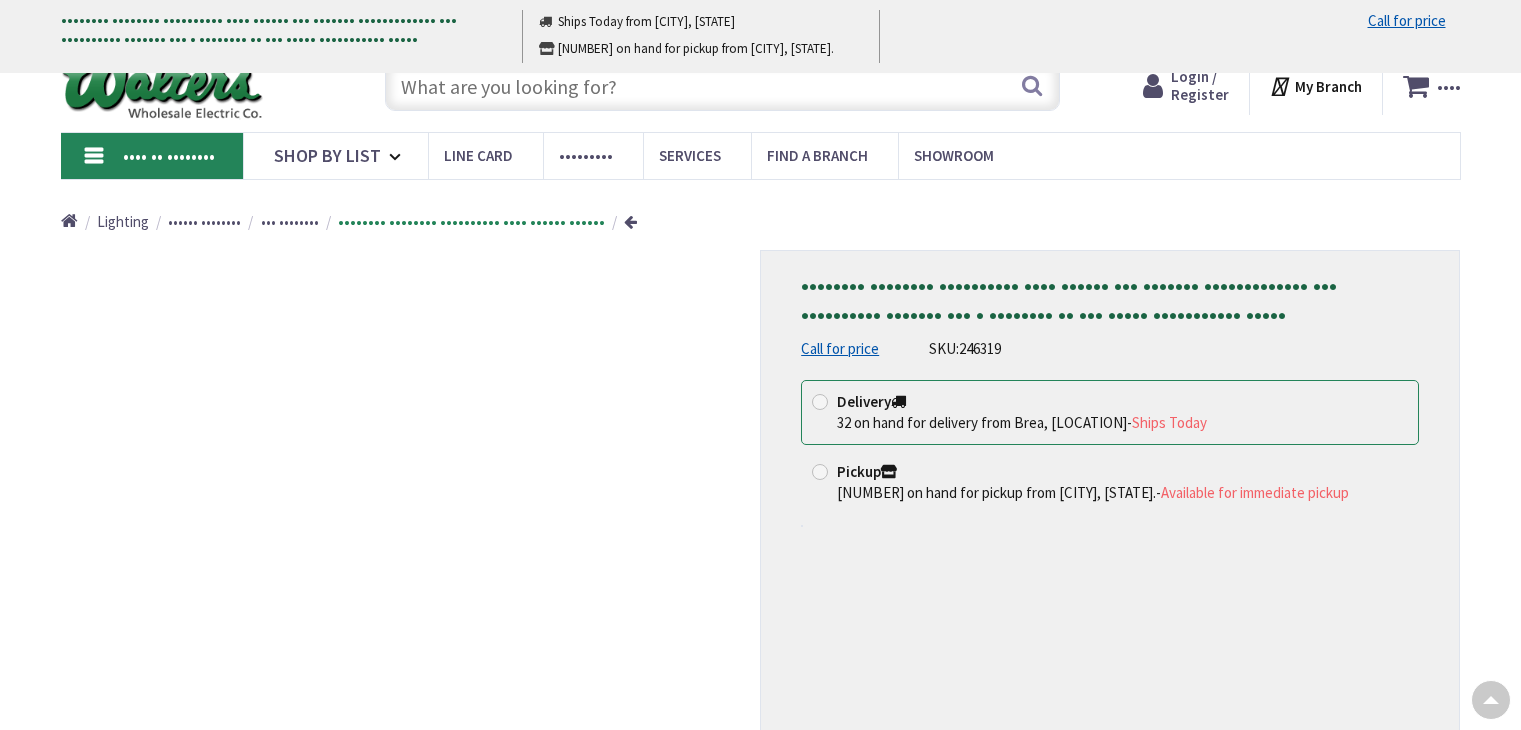 scroll, scrollTop: 600, scrollLeft: 0, axis: vertical 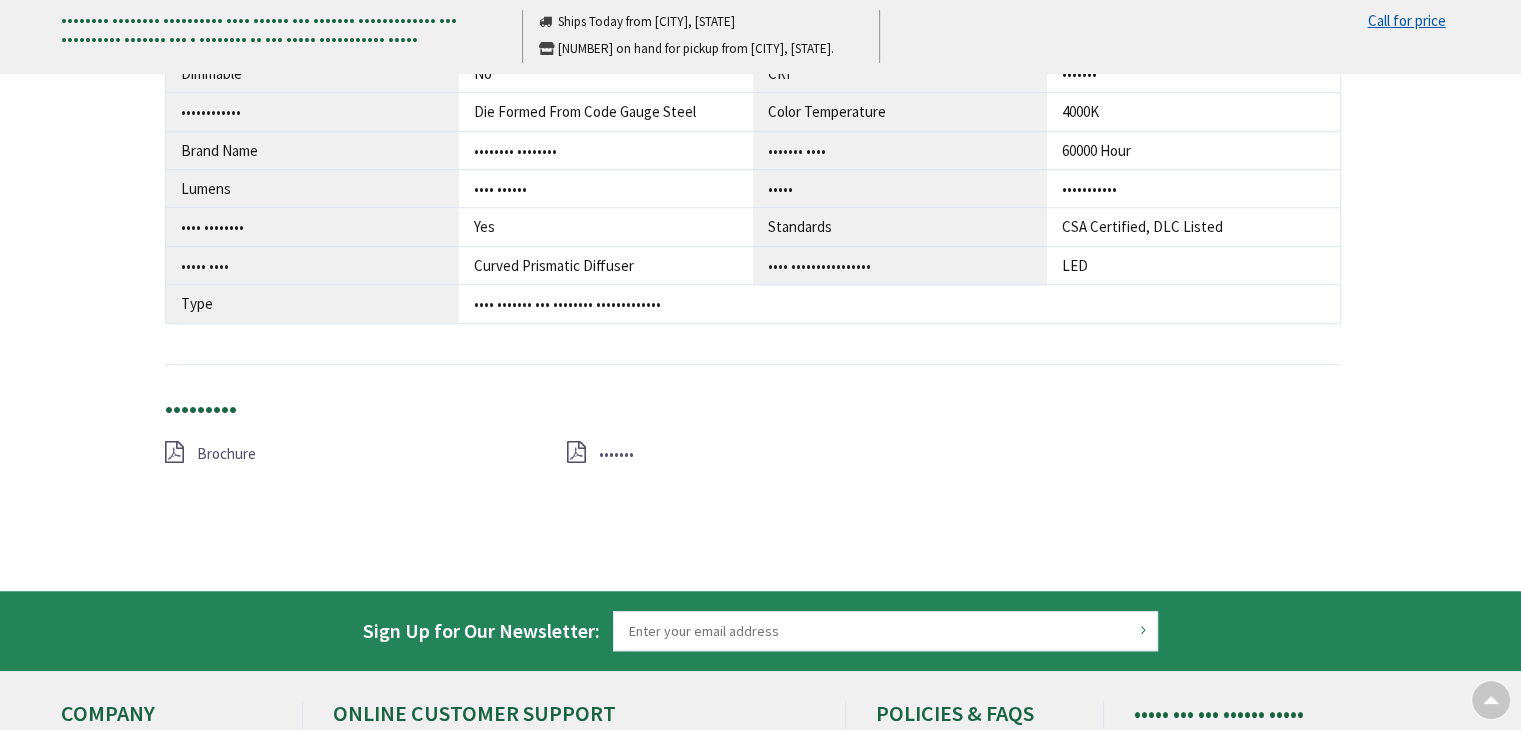 click on "•••••••" at bounding box center [616, 453] 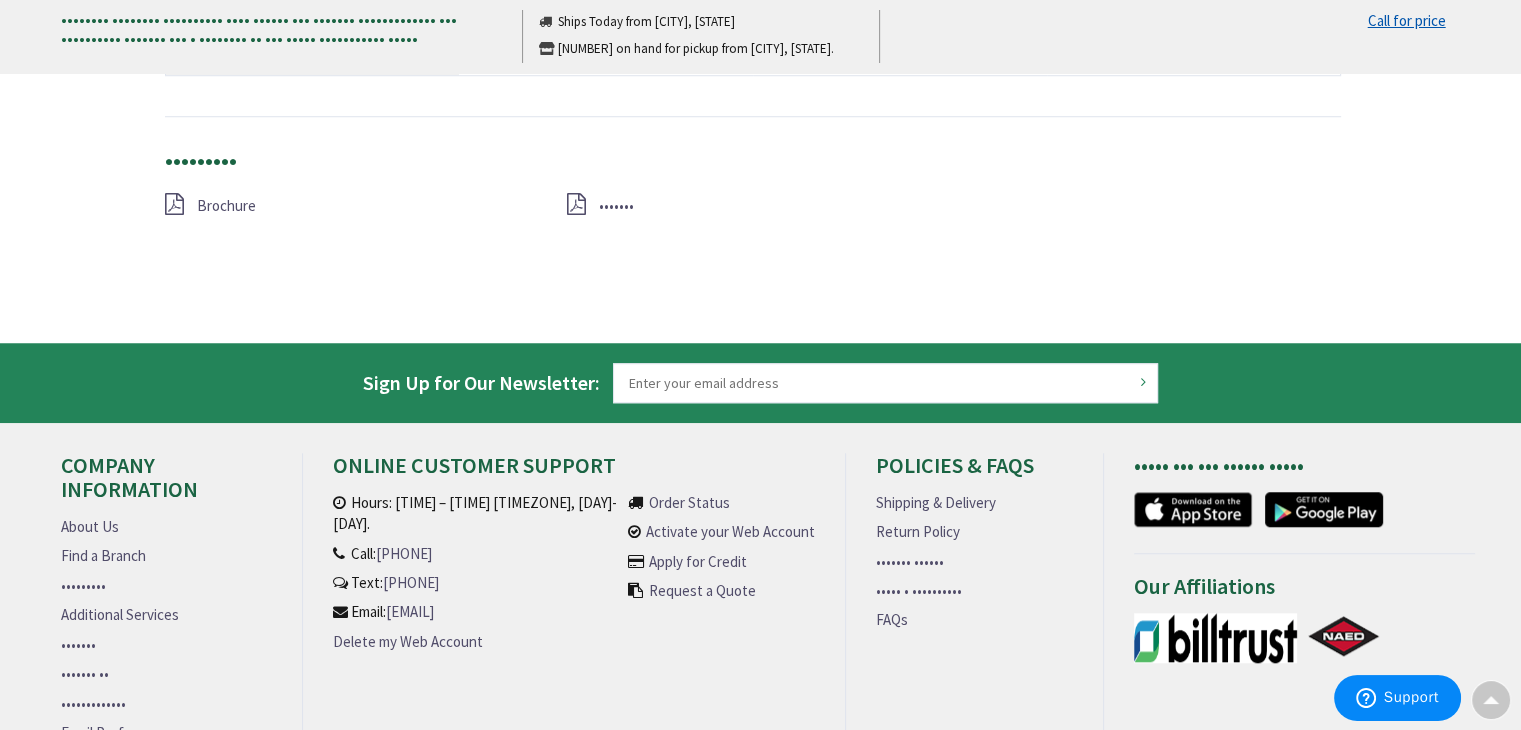 scroll, scrollTop: 1600, scrollLeft: 0, axis: vertical 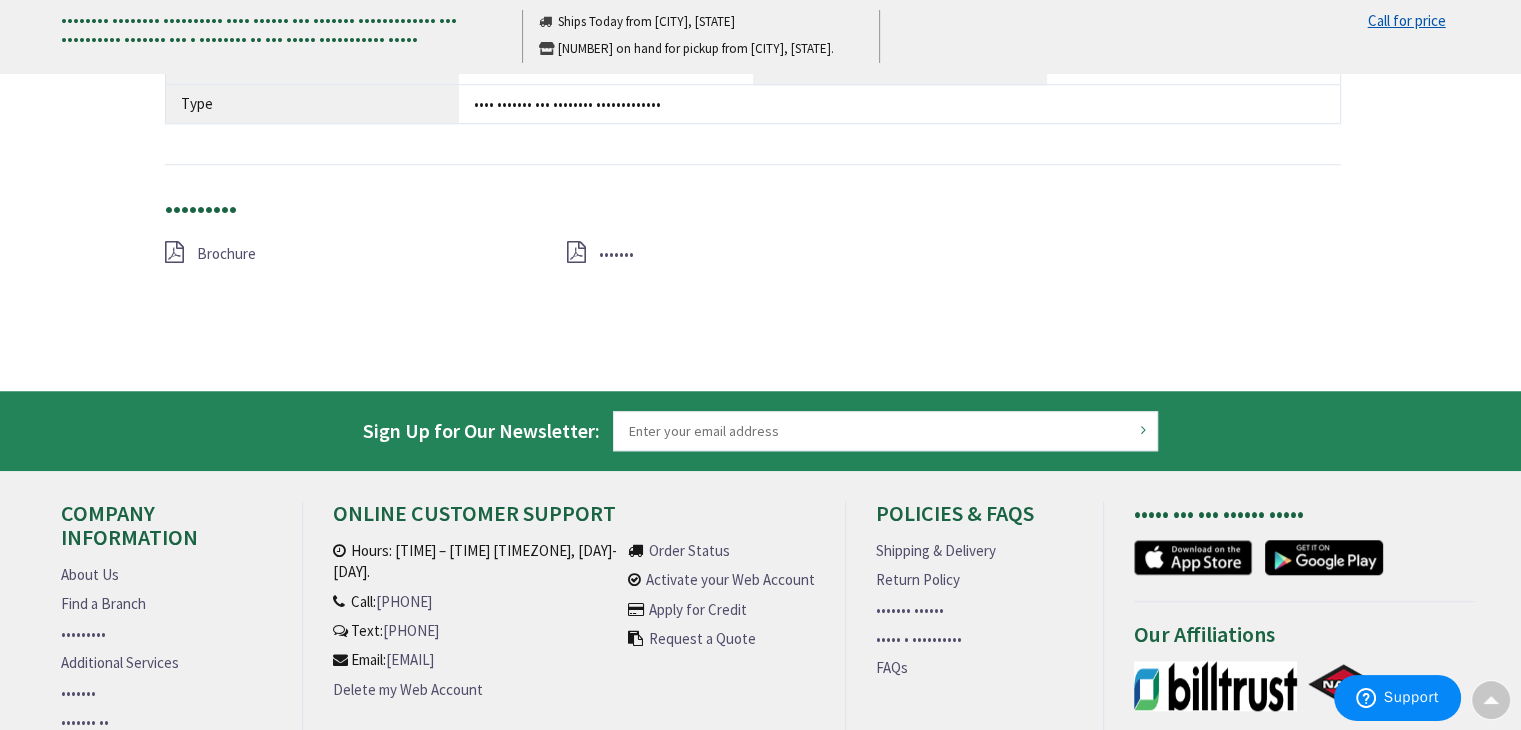 click on "•••••••" at bounding box center [616, 253] 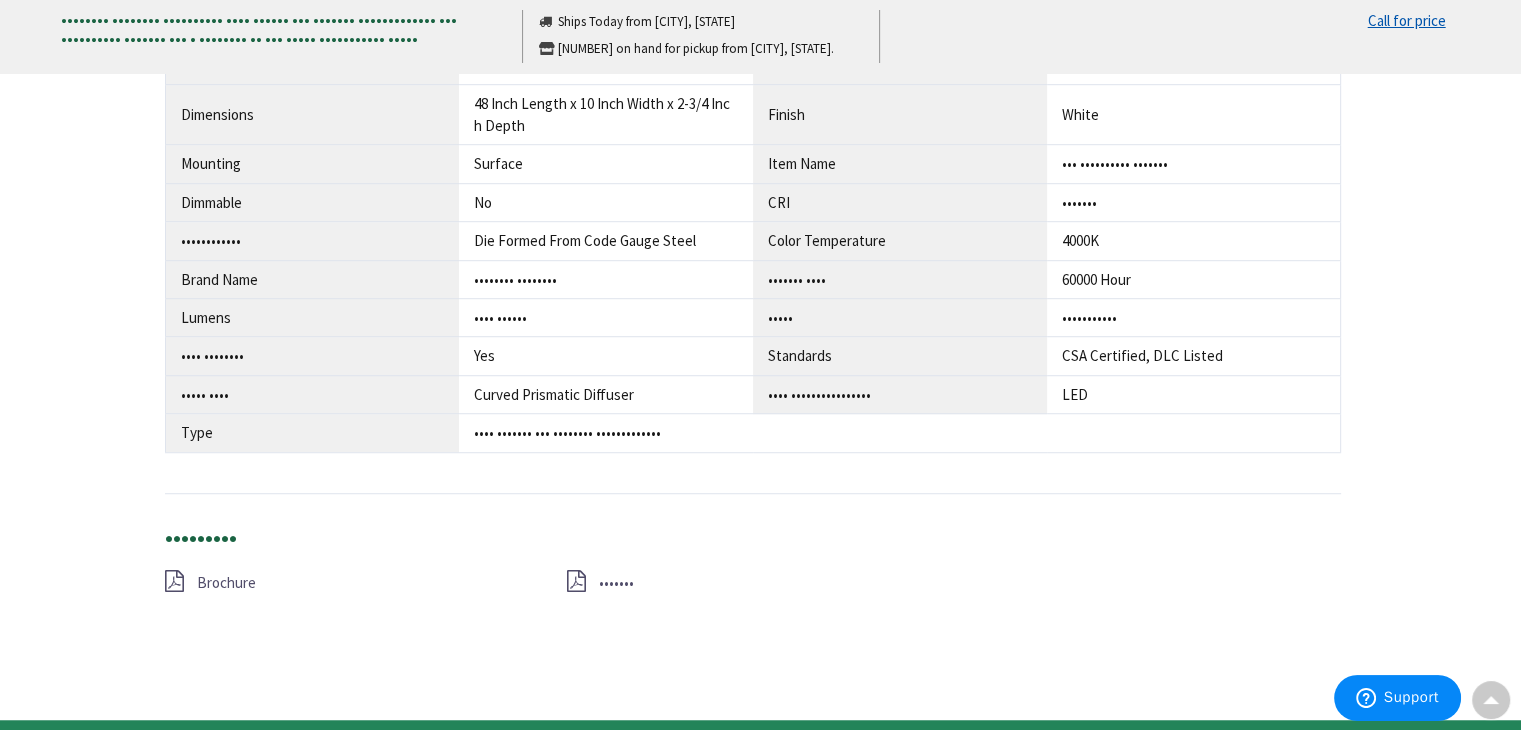 scroll, scrollTop: 1500, scrollLeft: 0, axis: vertical 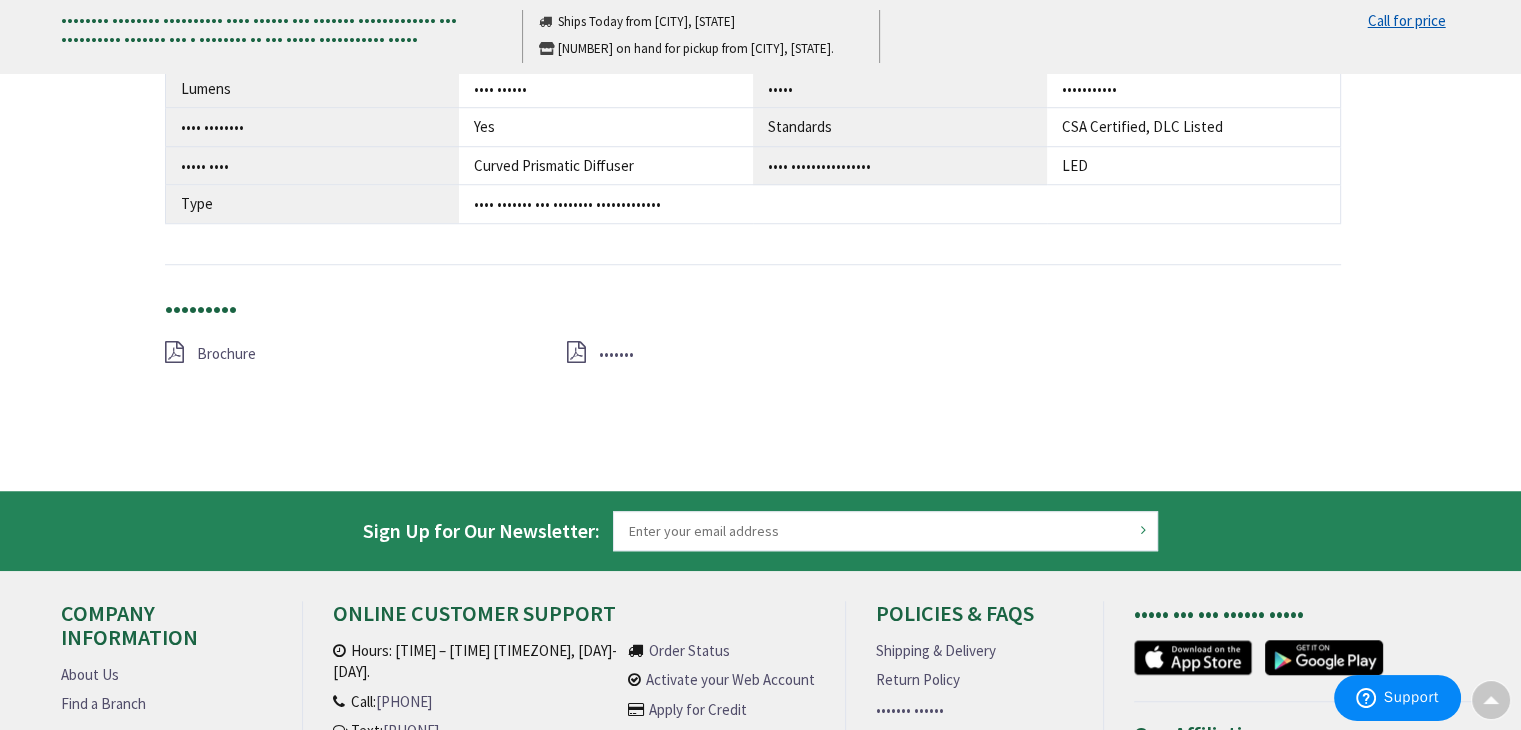 click on "Brochure" at bounding box center (226, 353) 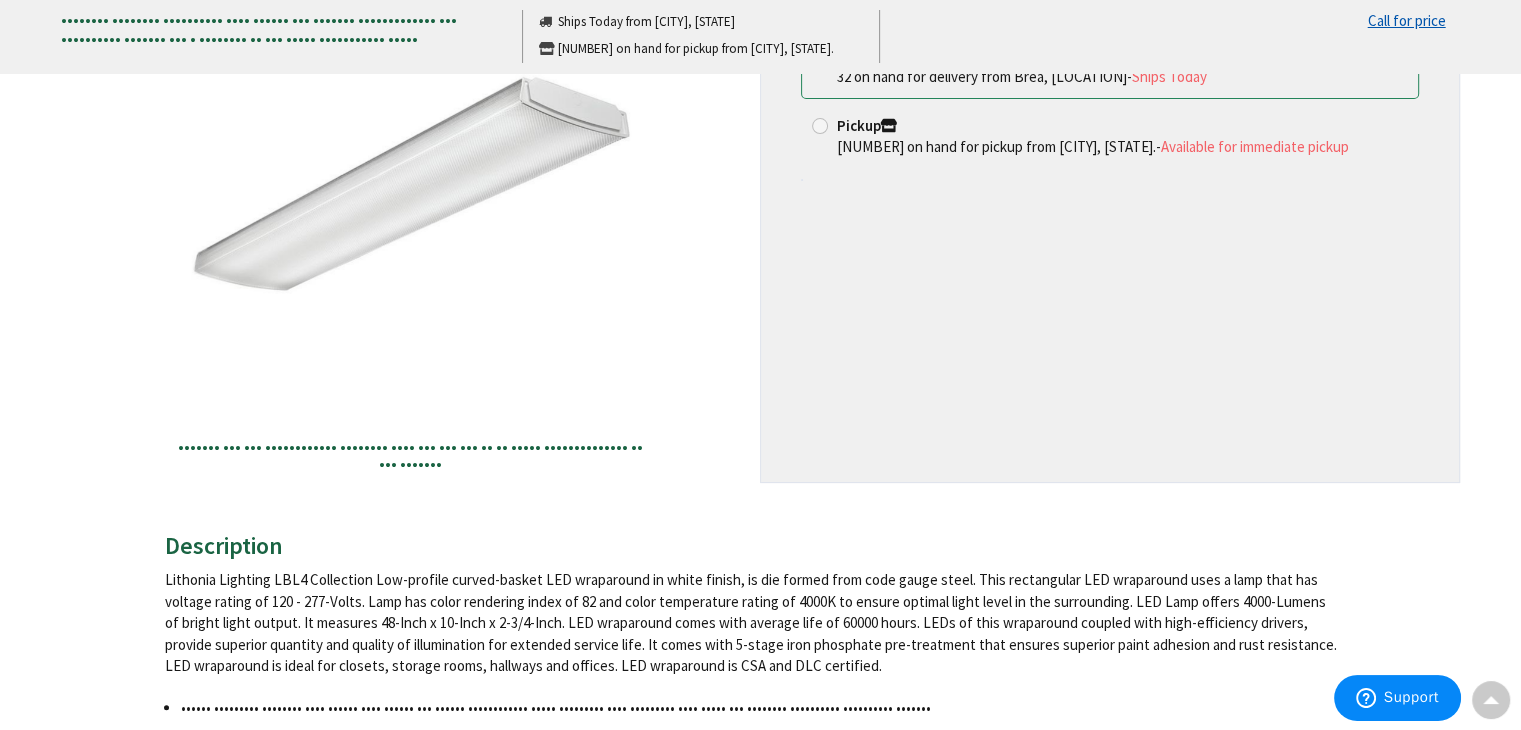 scroll, scrollTop: 0, scrollLeft: 0, axis: both 